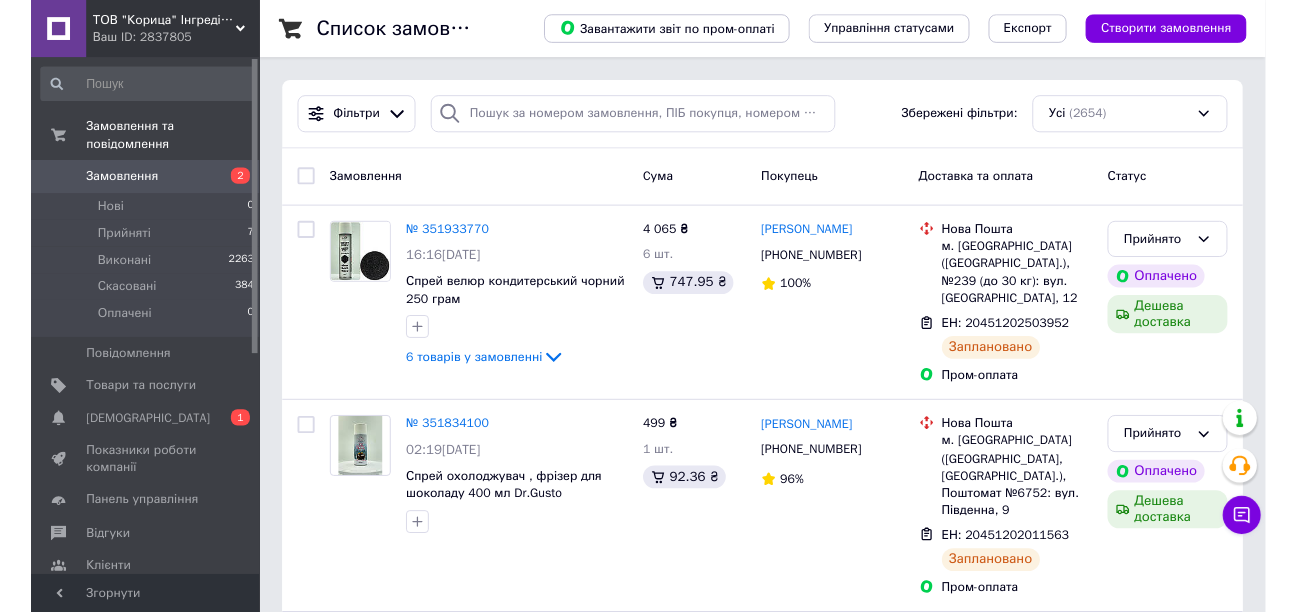 scroll, scrollTop: 0, scrollLeft: 0, axis: both 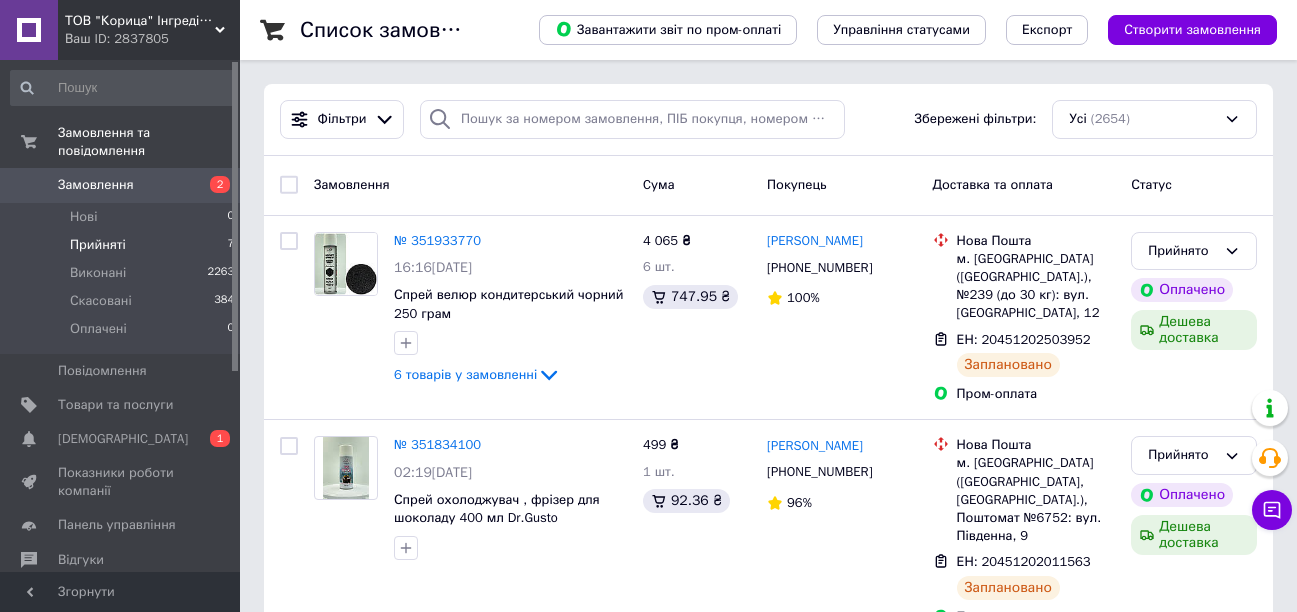 click on "Прийняті 7" at bounding box center [123, 245] 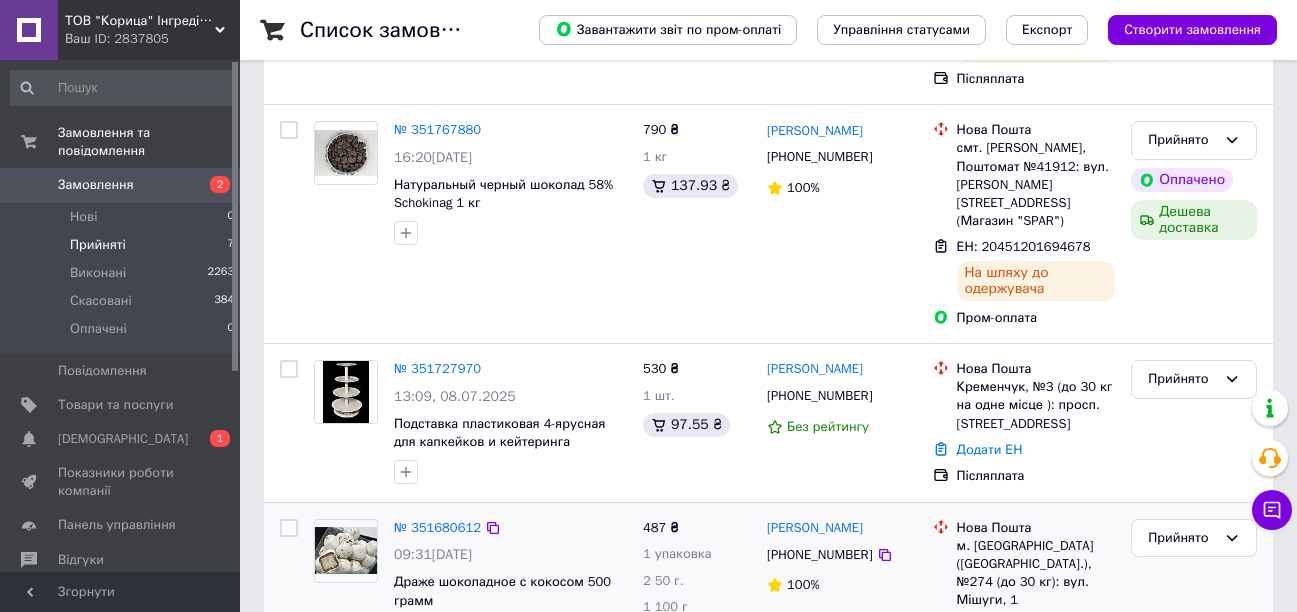 scroll, scrollTop: 1094, scrollLeft: 0, axis: vertical 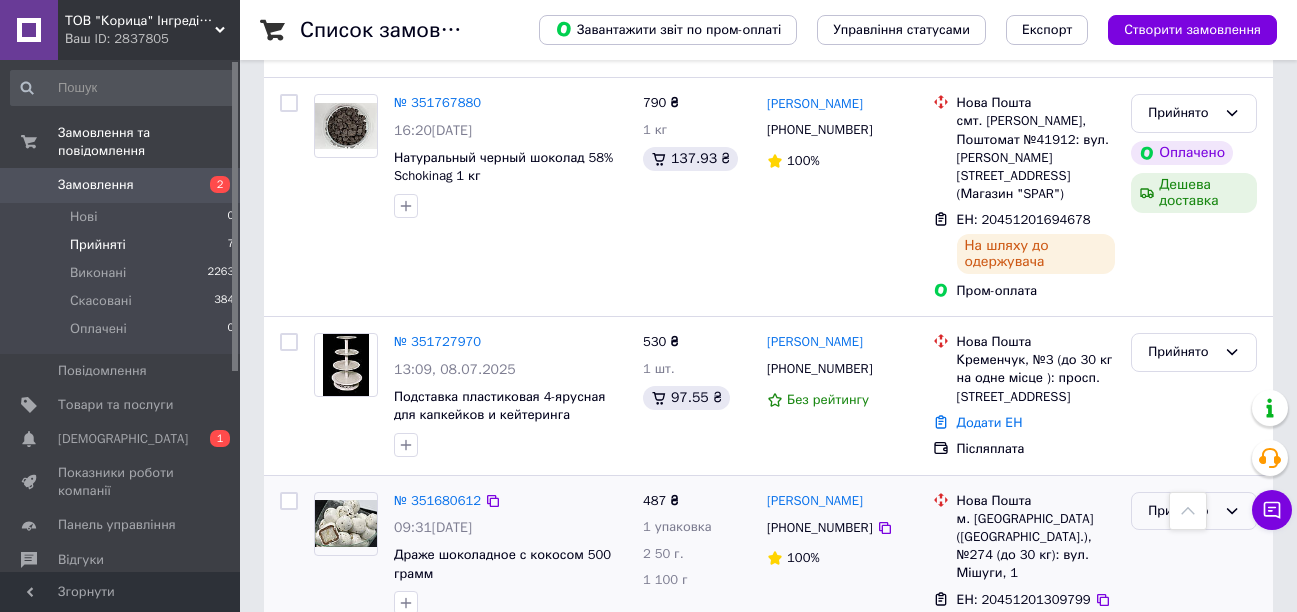 click on "Прийнято" at bounding box center (1182, 511) 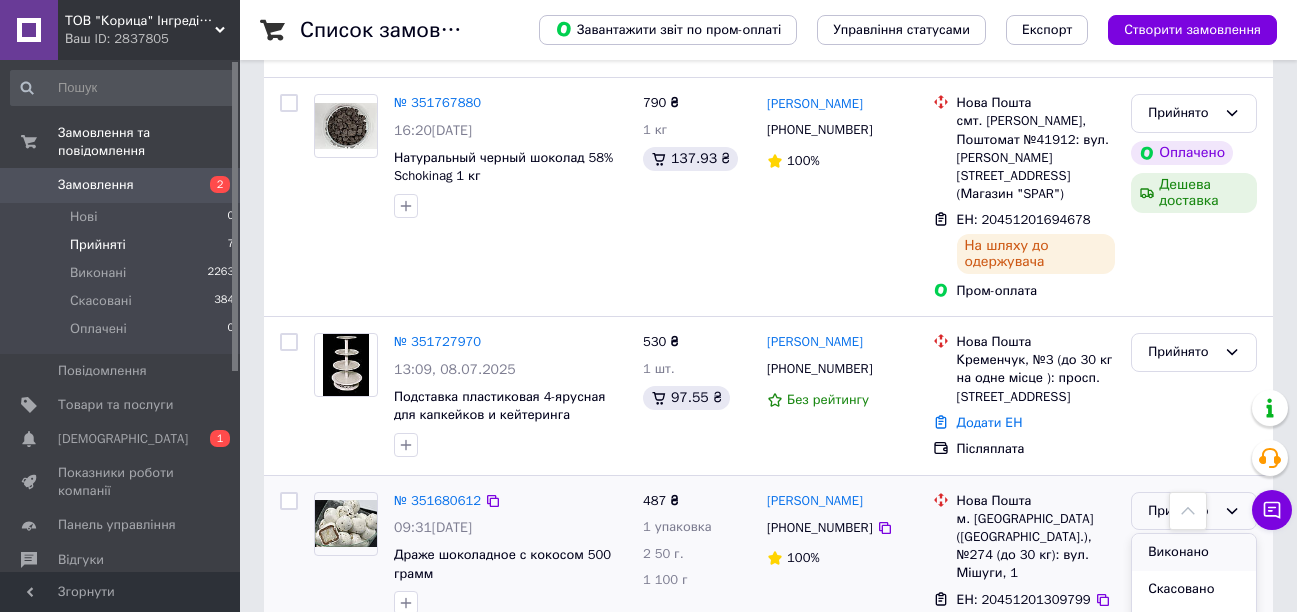 click on "Виконано" at bounding box center (1194, 552) 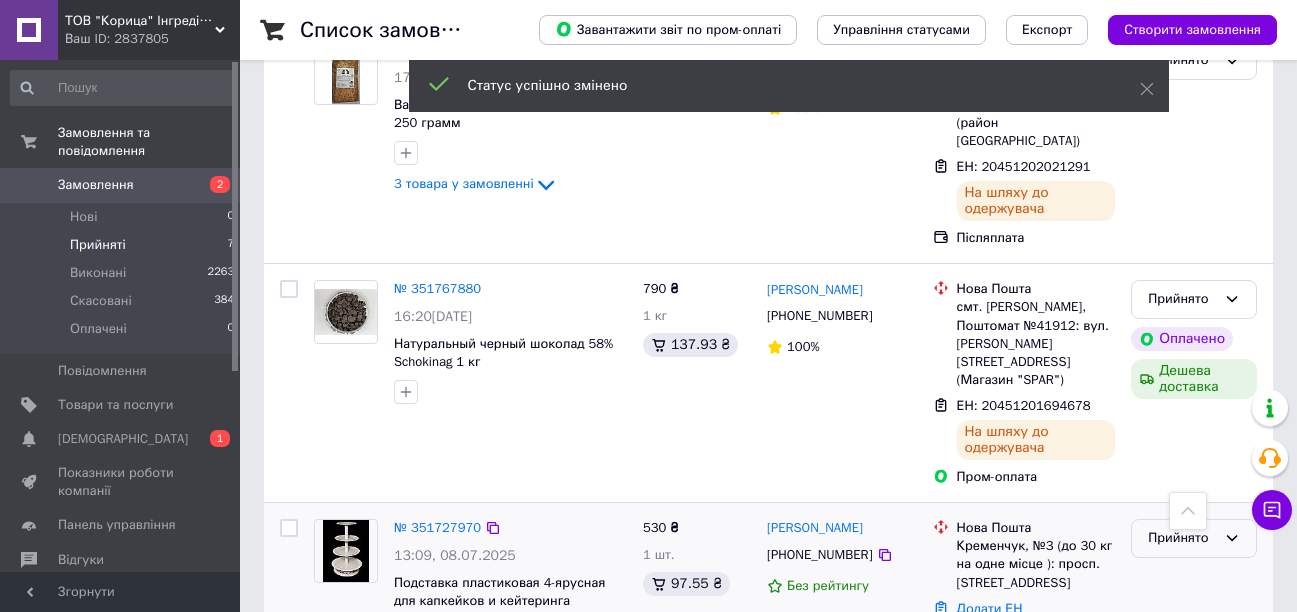 scroll, scrollTop: 894, scrollLeft: 0, axis: vertical 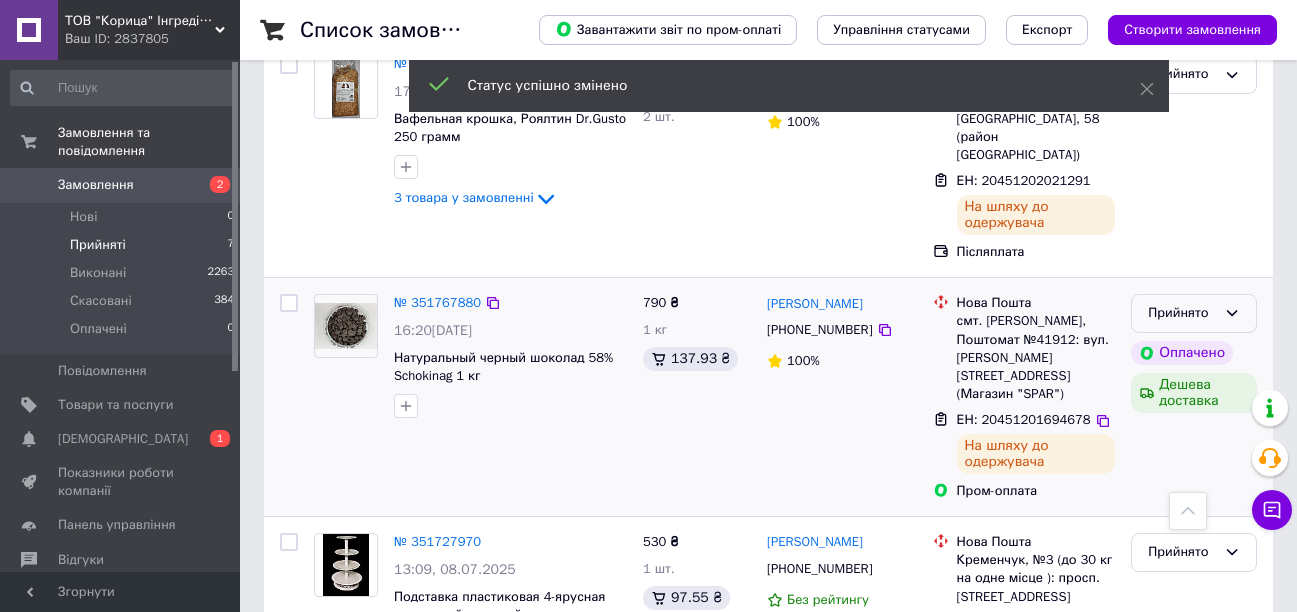 click 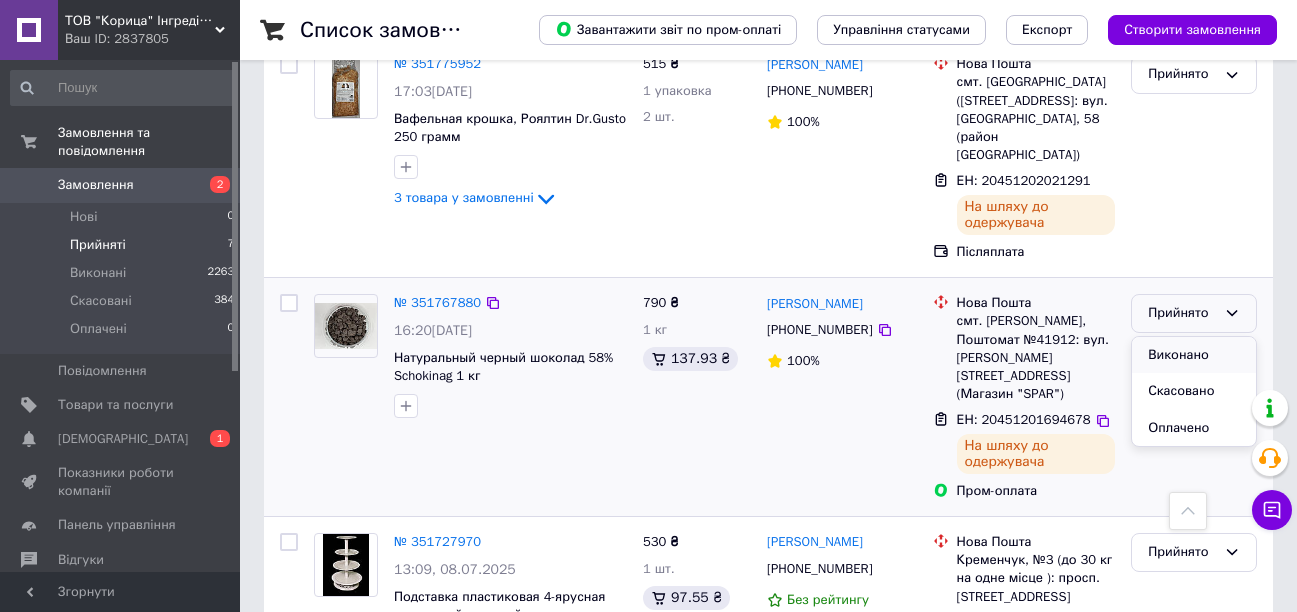 click on "Виконано" at bounding box center [1194, 355] 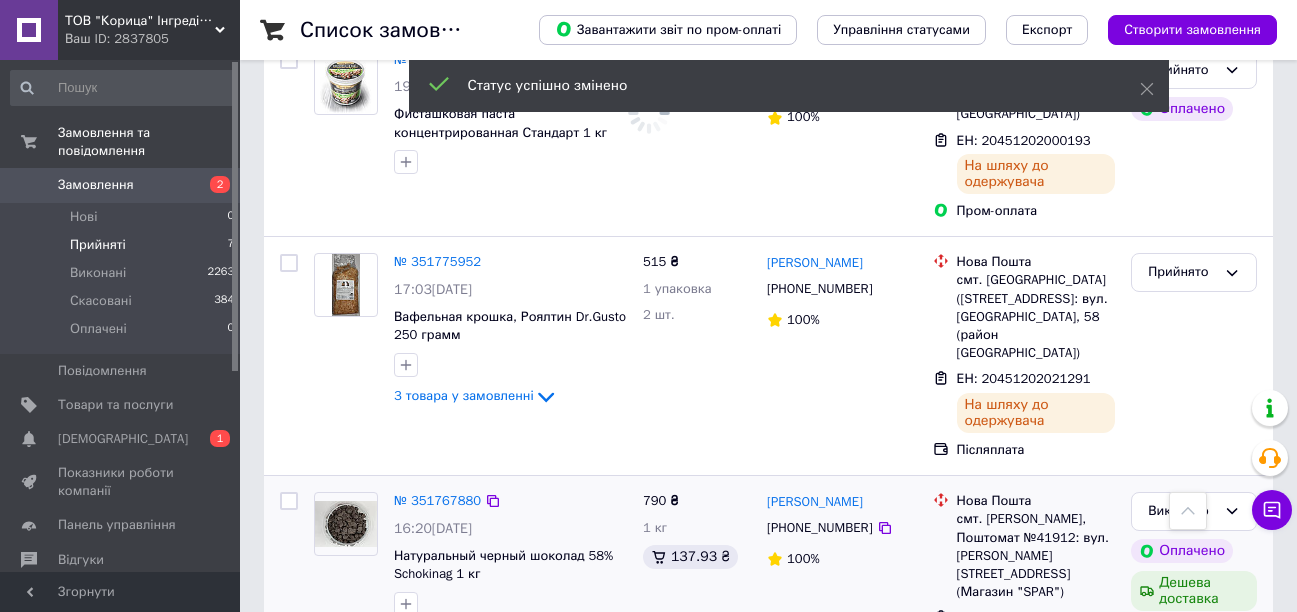 scroll, scrollTop: 694, scrollLeft: 0, axis: vertical 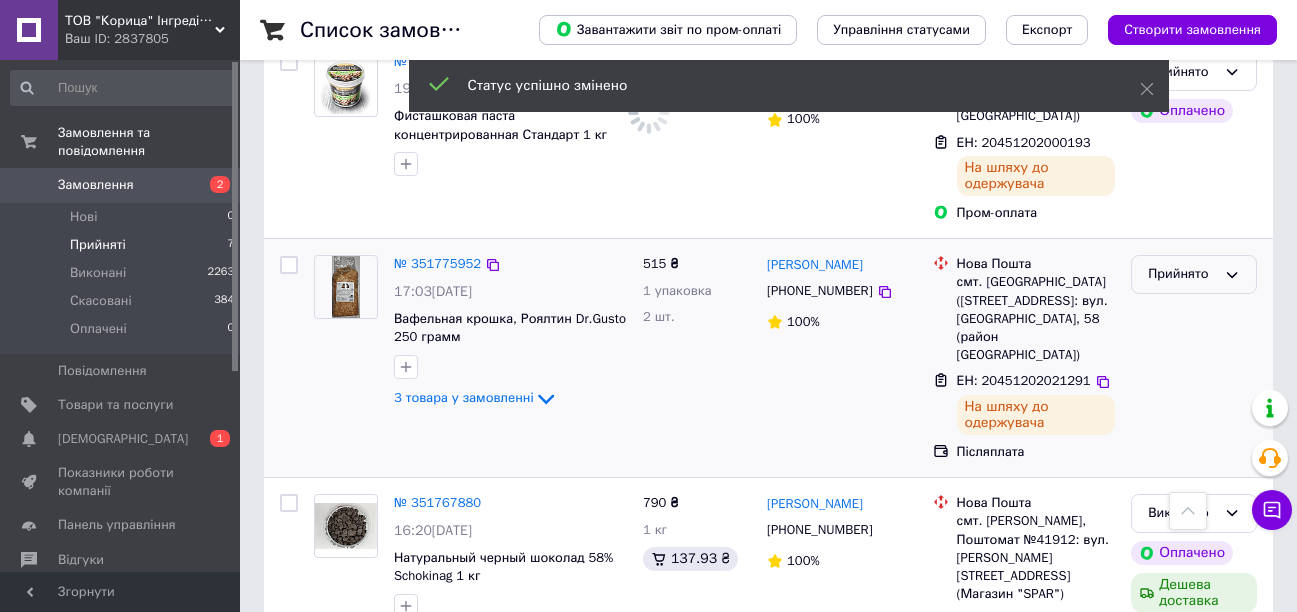 click on "Прийнято" at bounding box center (1194, 274) 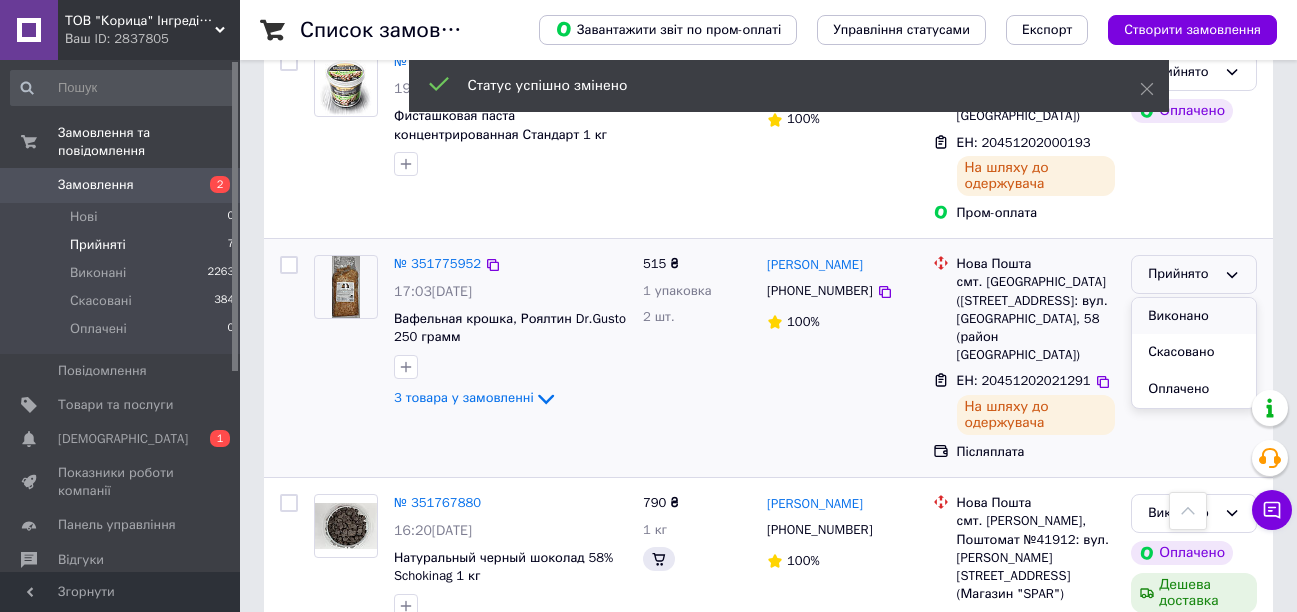 click on "Виконано" at bounding box center (1194, 316) 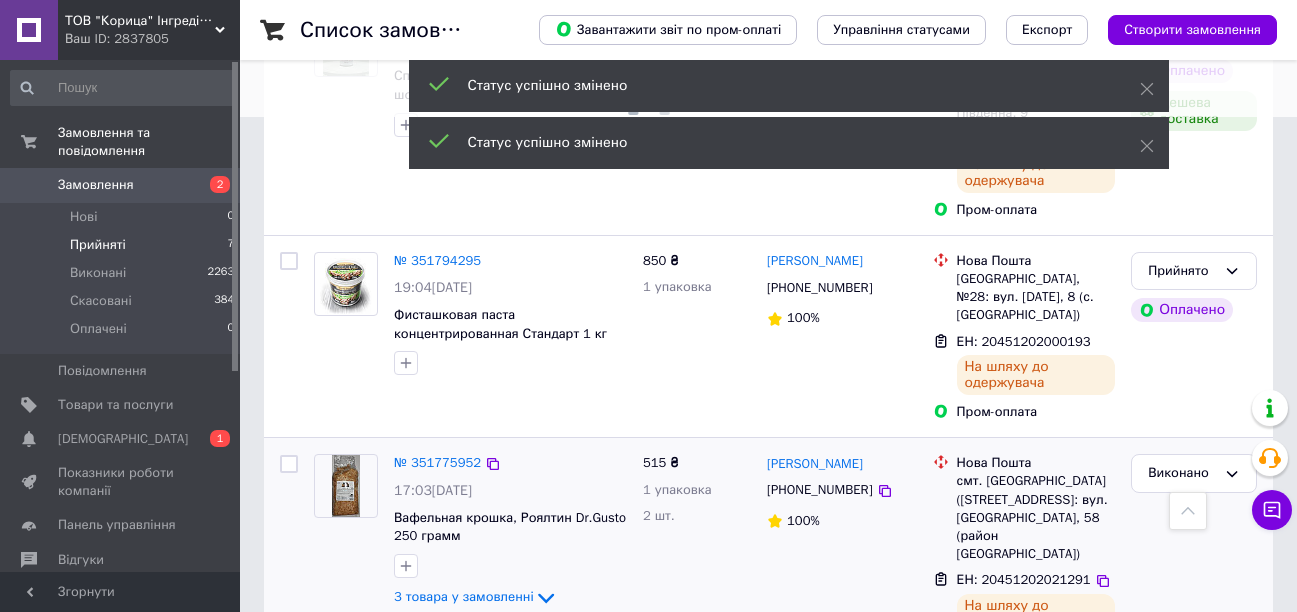 scroll, scrollTop: 494, scrollLeft: 0, axis: vertical 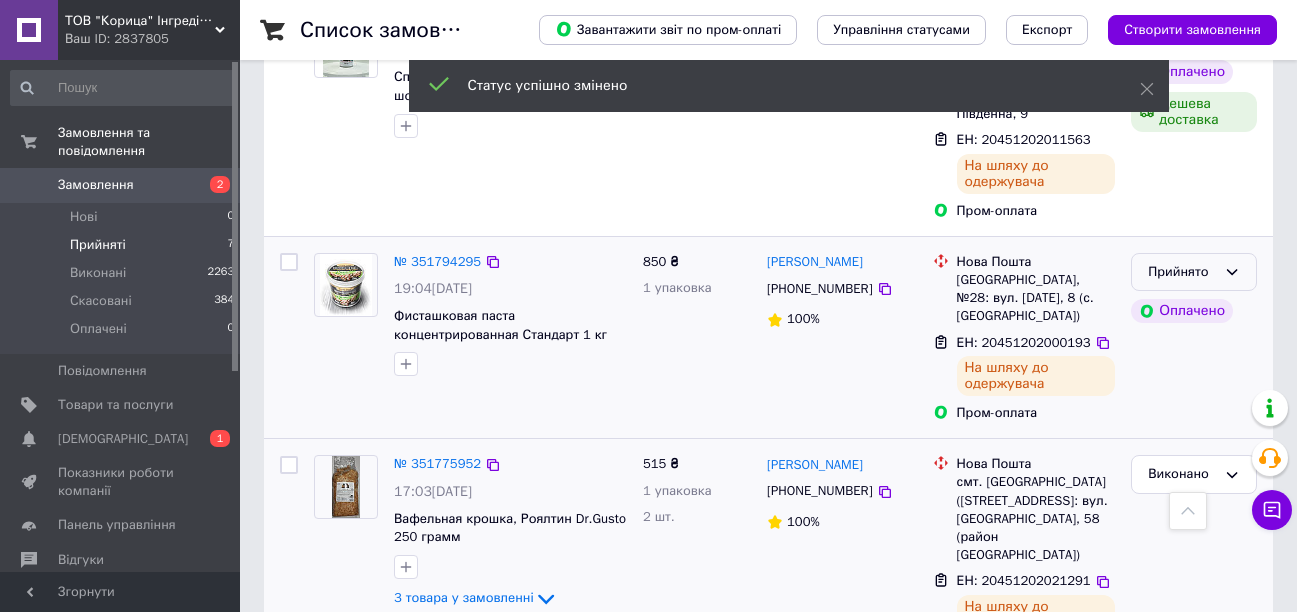drag, startPoint x: 1242, startPoint y: 243, endPoint x: 1228, endPoint y: 252, distance: 16.643316 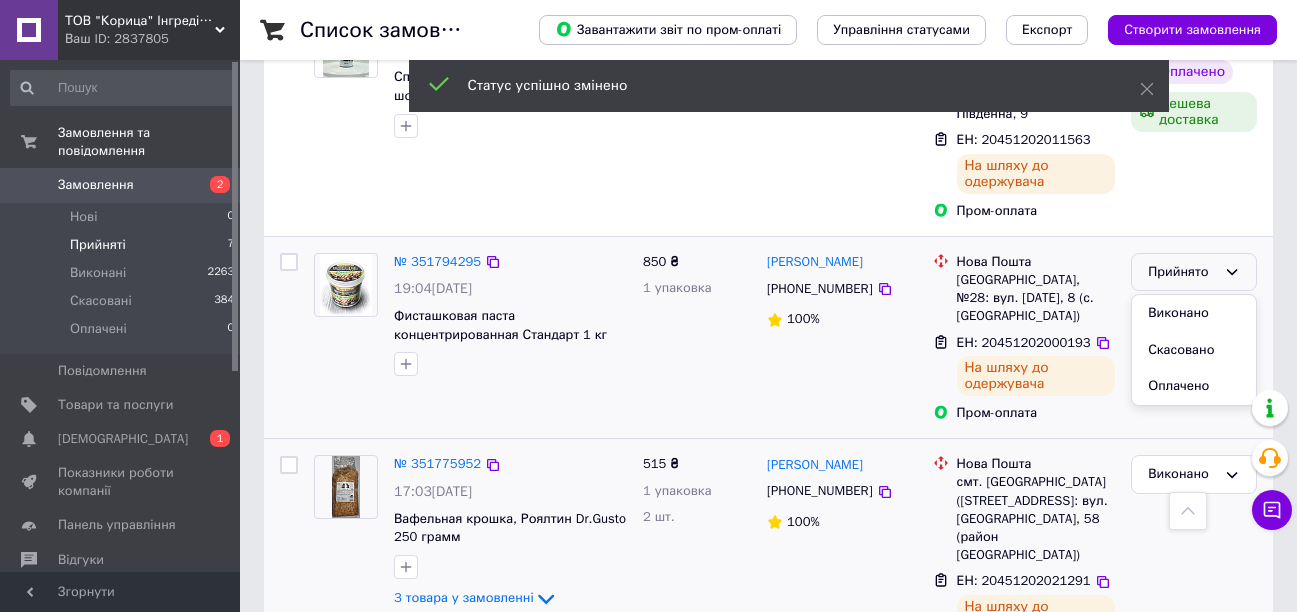 drag, startPoint x: 1198, startPoint y: 274, endPoint x: 1207, endPoint y: 293, distance: 21.023796 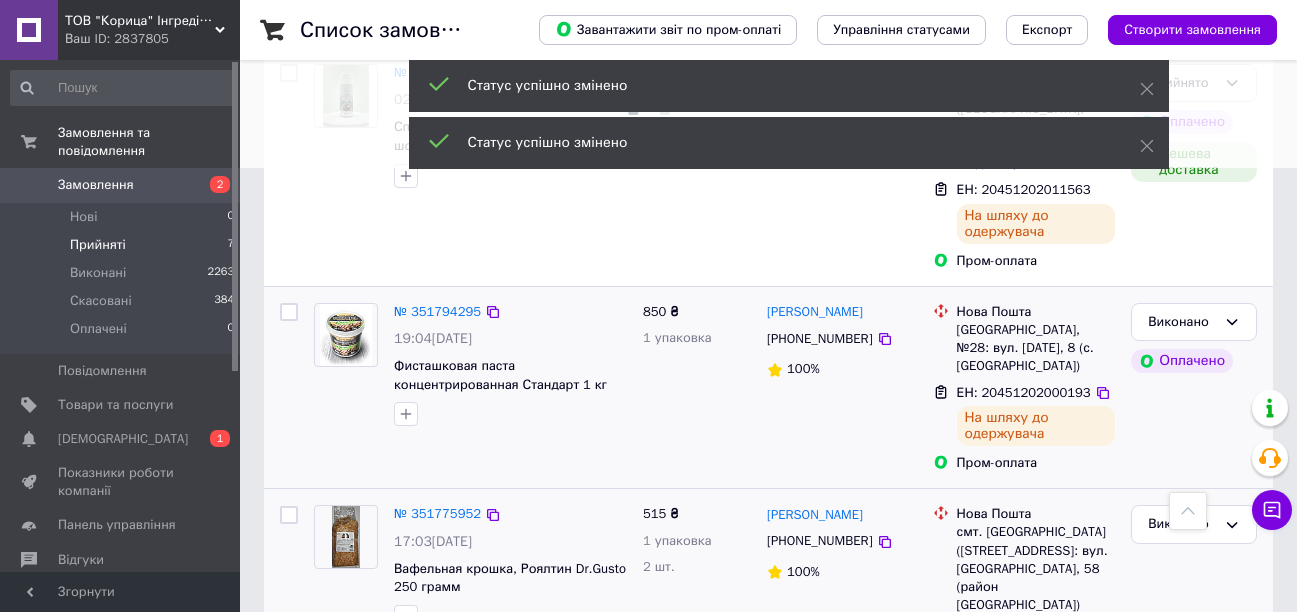 scroll, scrollTop: 294, scrollLeft: 0, axis: vertical 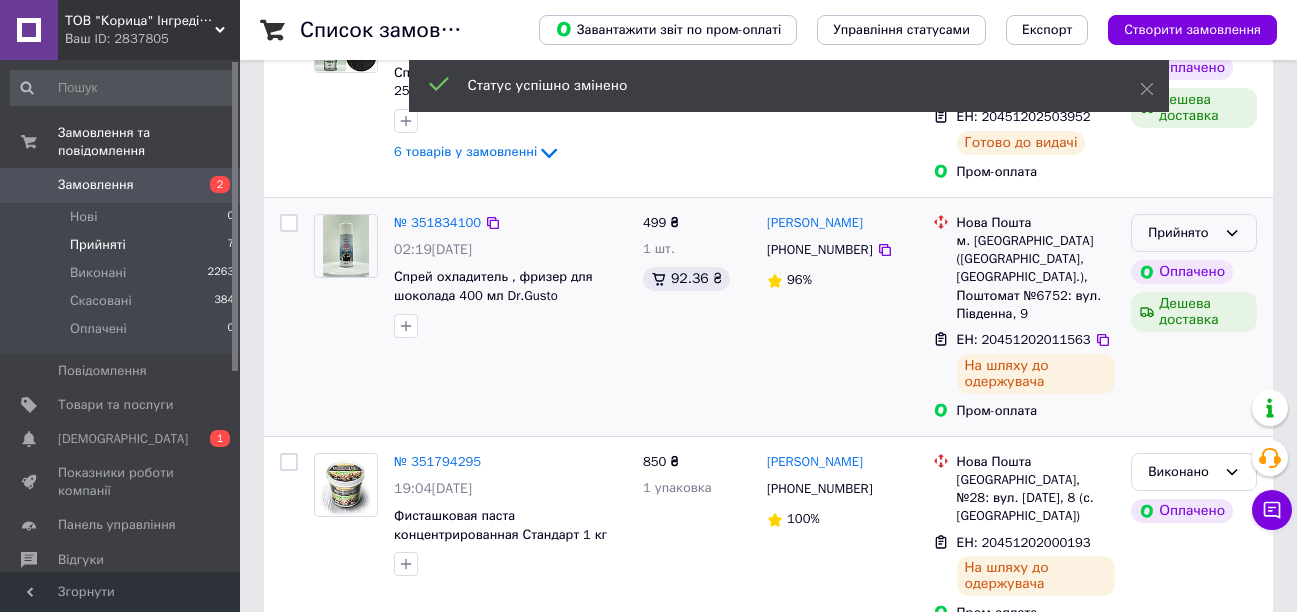 click on "Прийнято" at bounding box center [1194, 233] 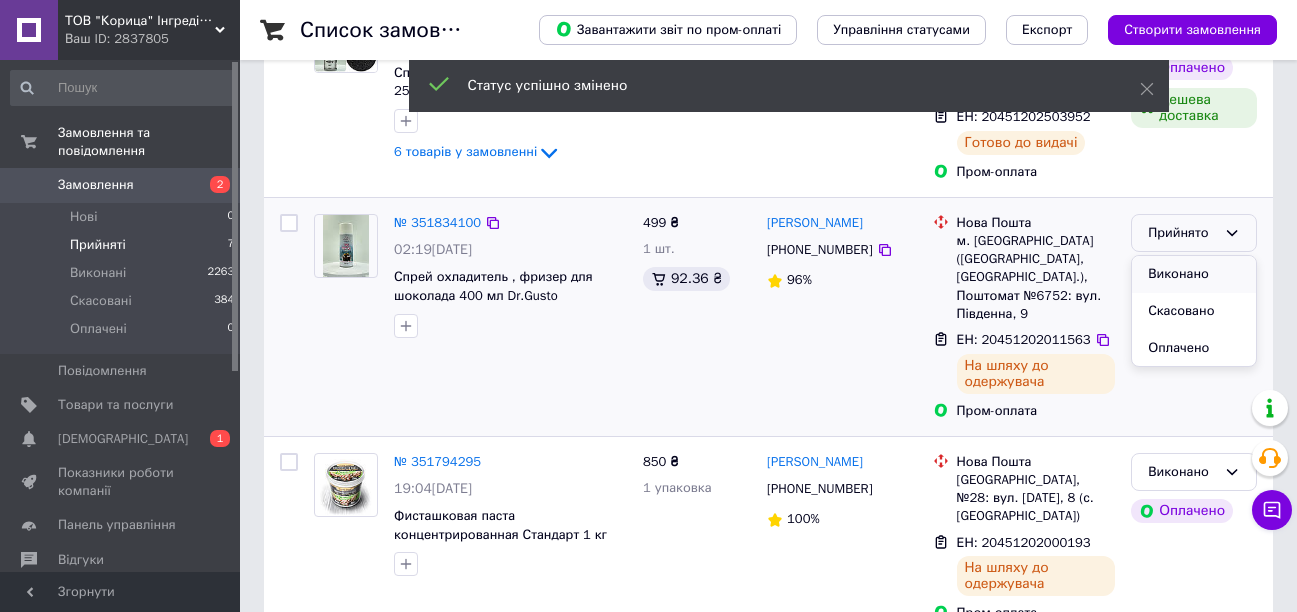 click on "Виконано" at bounding box center (1194, 274) 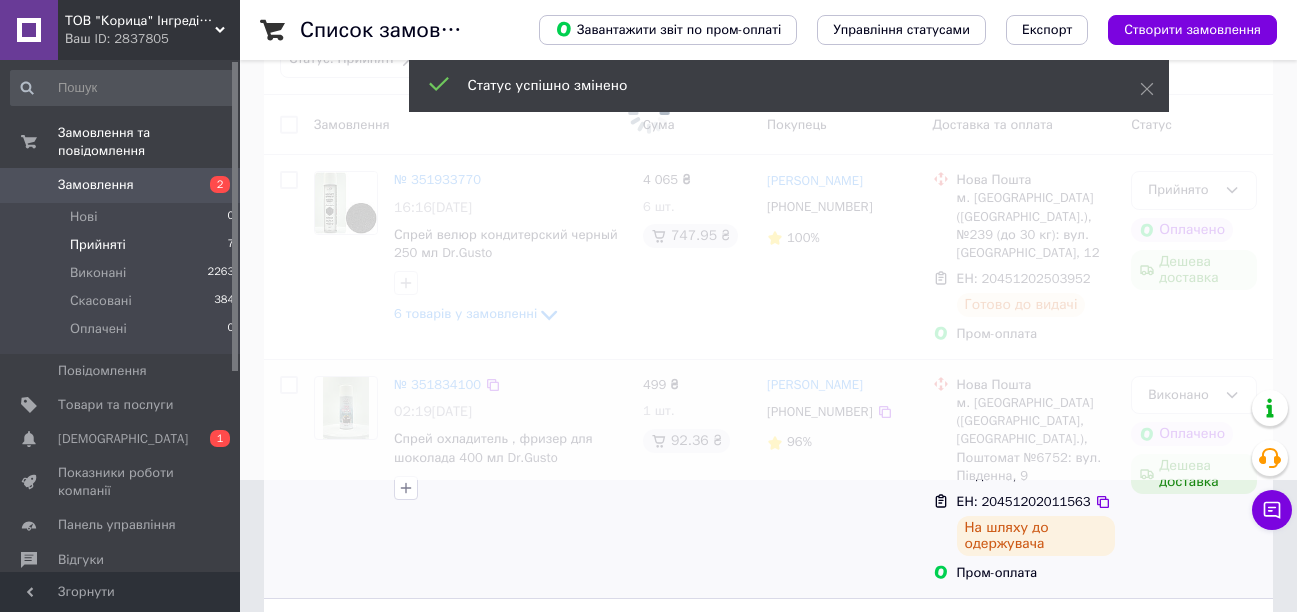 scroll, scrollTop: 94, scrollLeft: 0, axis: vertical 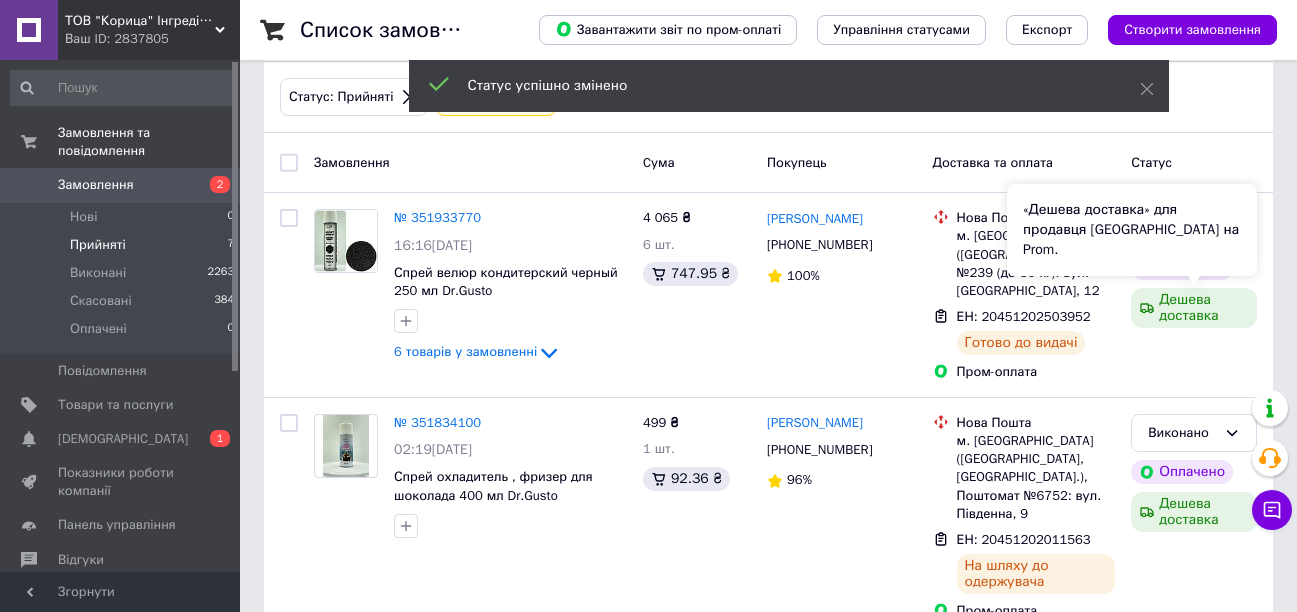click on "«Дешева доставка» для продавця [GEOGRAPHIC_DATA] на Prom." at bounding box center [1132, 230] 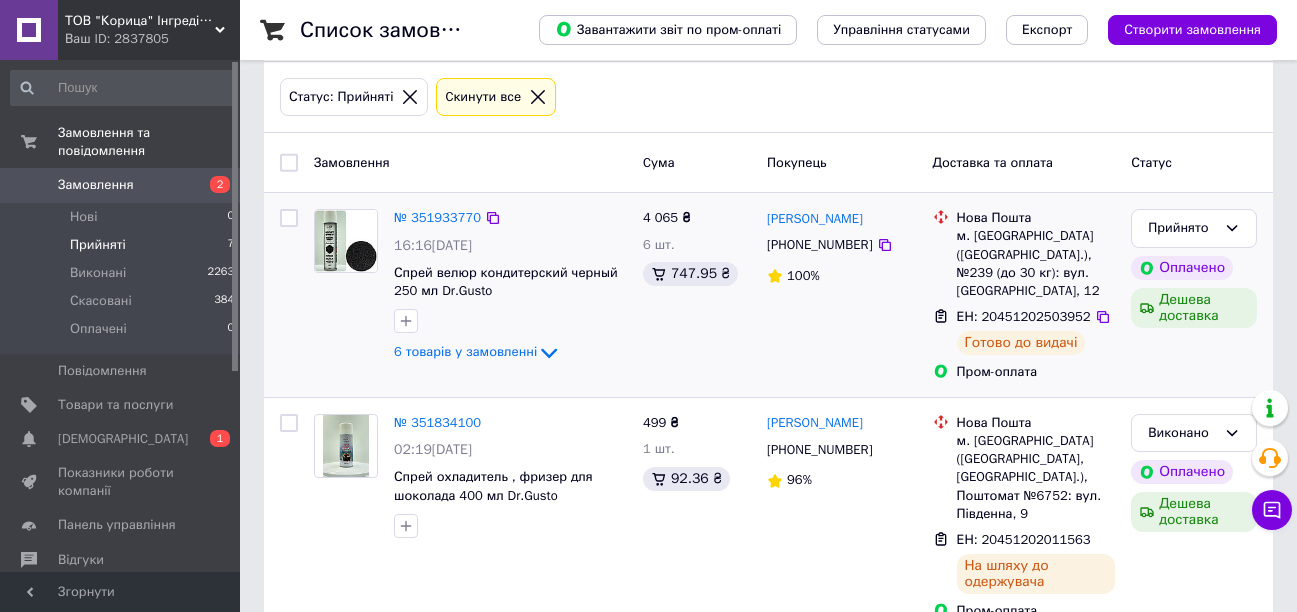 click on "Прийнято Оплачено Дешева доставка" at bounding box center [1194, 295] 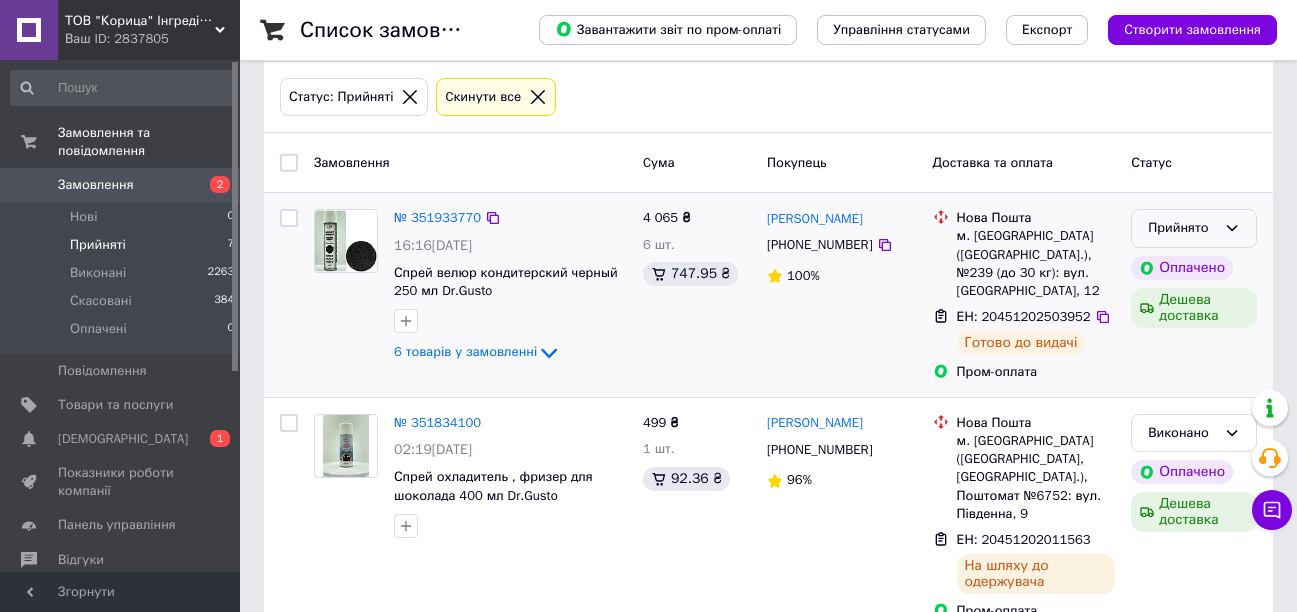 click 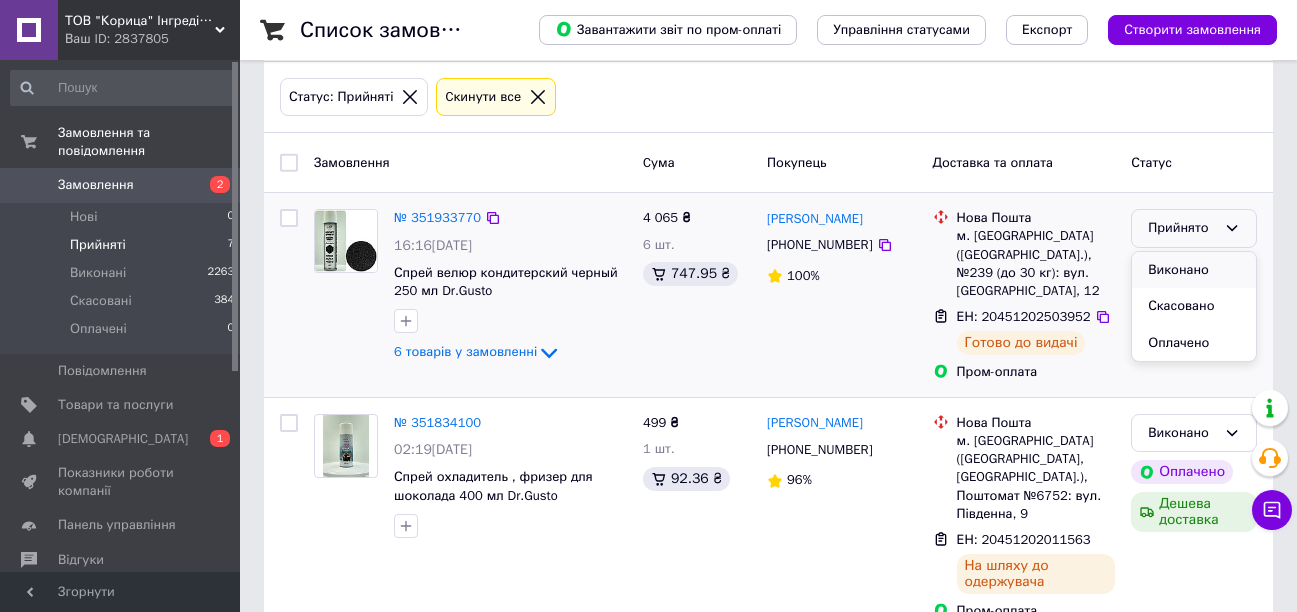 click on "Виконано" at bounding box center [1194, 270] 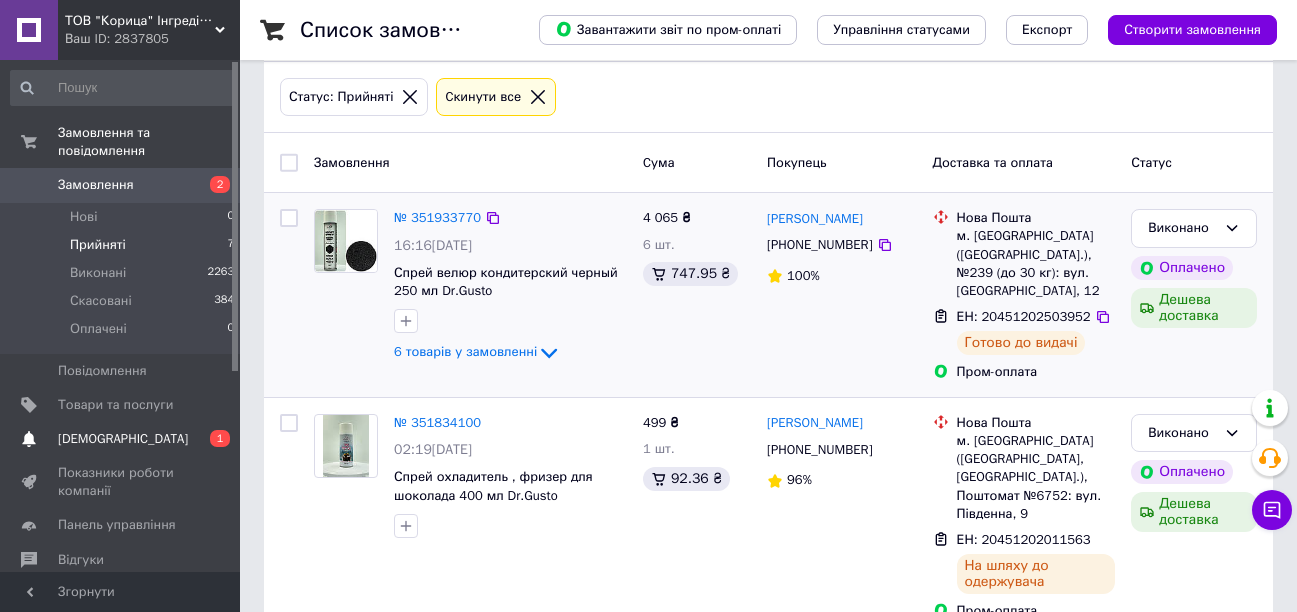 click on "Сповіщення 0 1" at bounding box center (123, 439) 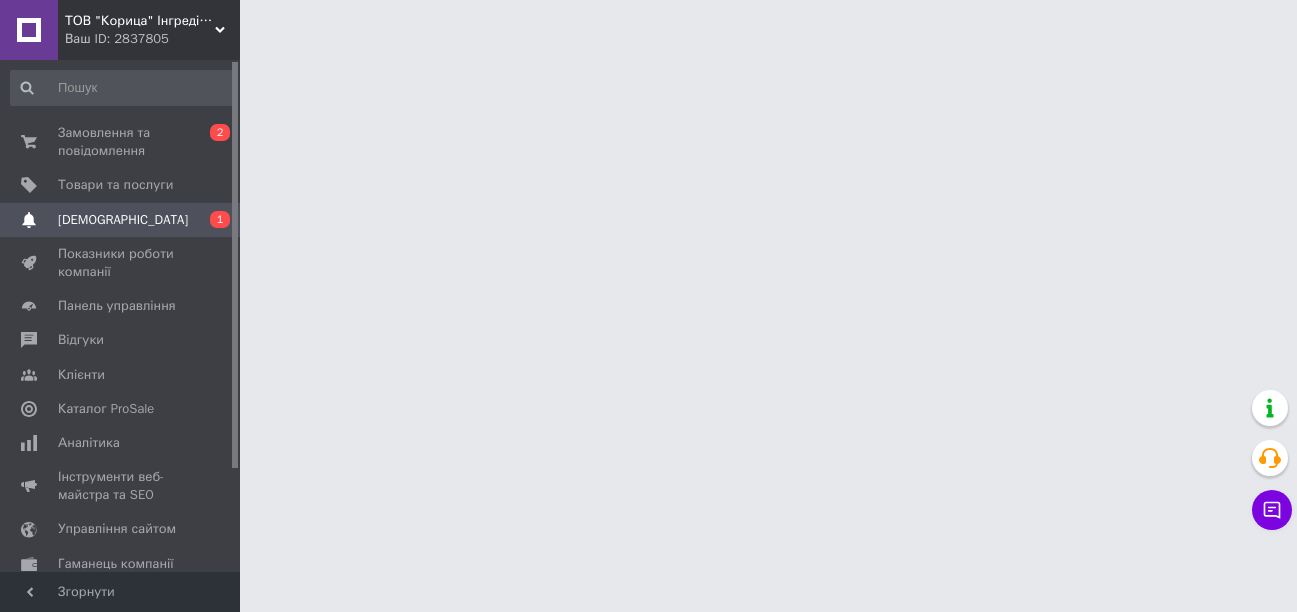 scroll, scrollTop: 0, scrollLeft: 0, axis: both 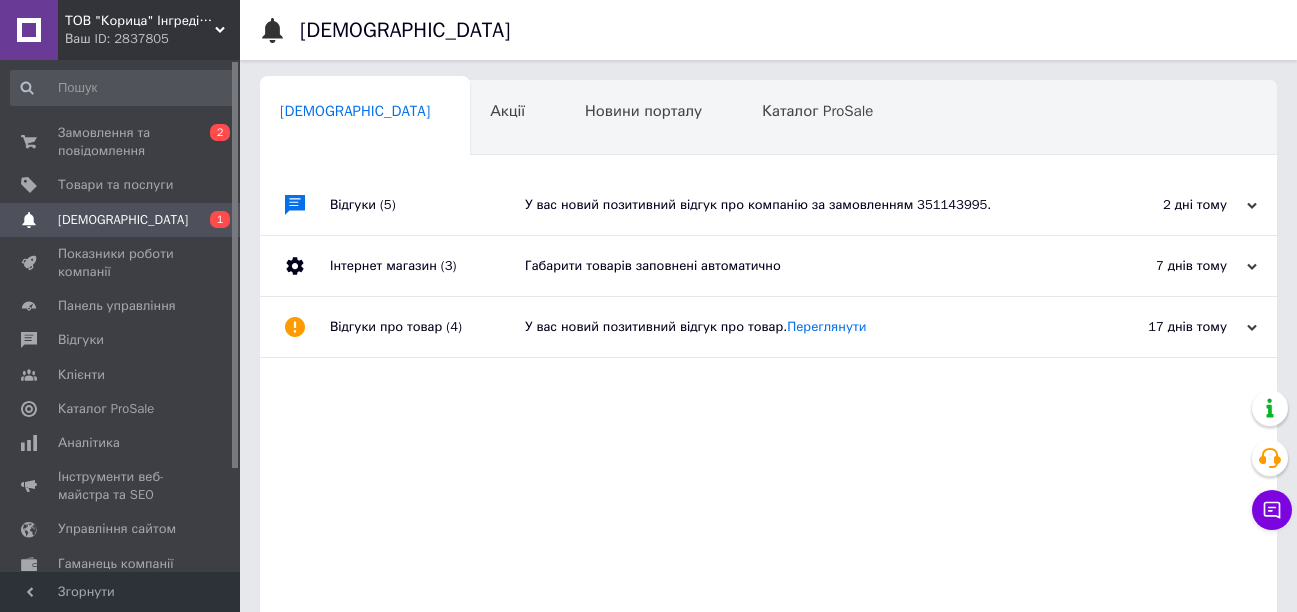 click on "У вас новий позитивний відгук про компанію за замовленням 351143995." at bounding box center (791, 205) 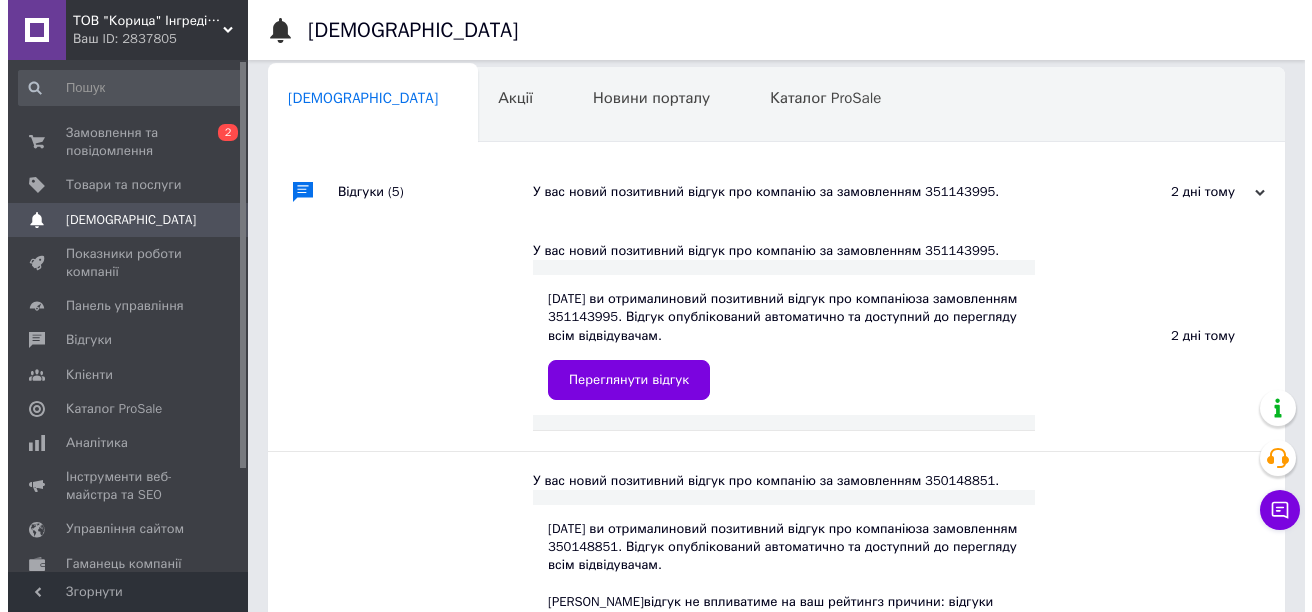 scroll, scrollTop: 0, scrollLeft: 0, axis: both 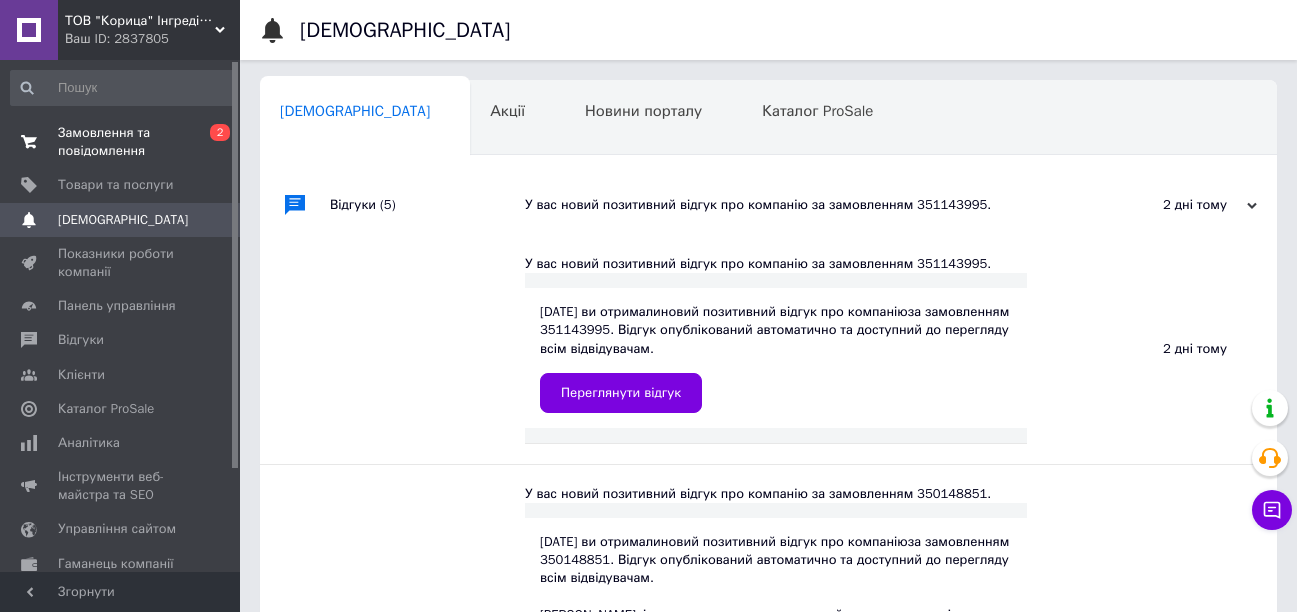 drag, startPoint x: 82, startPoint y: 122, endPoint x: 104, endPoint y: 137, distance: 26.627054 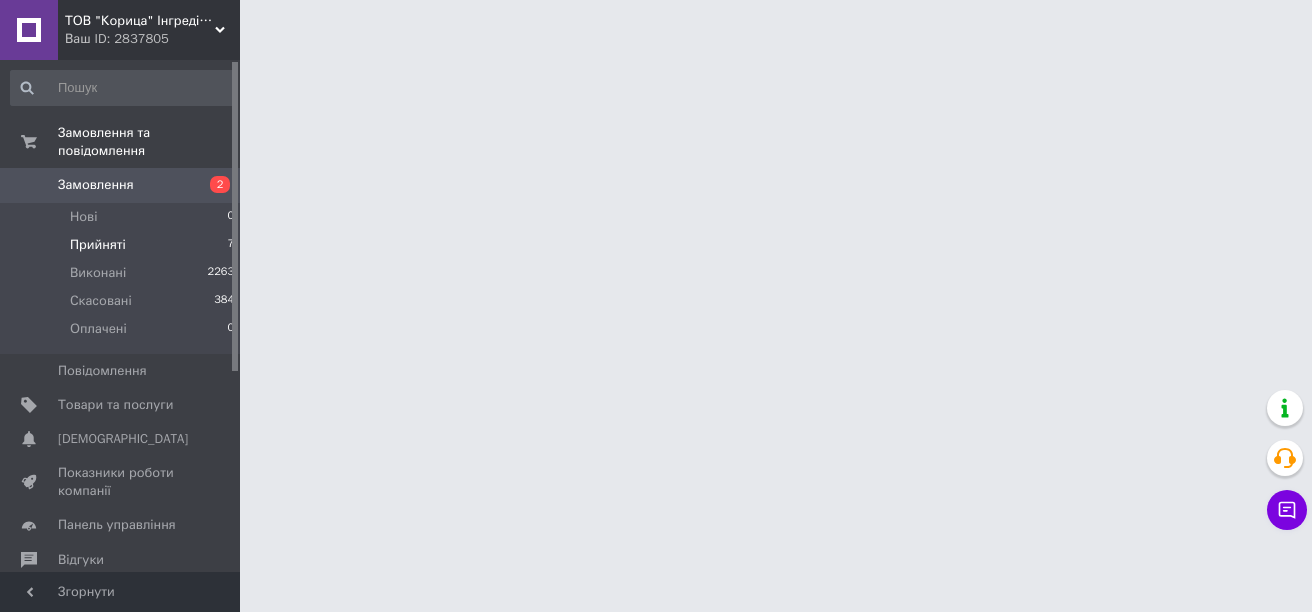 click on "Прийняті" at bounding box center [98, 245] 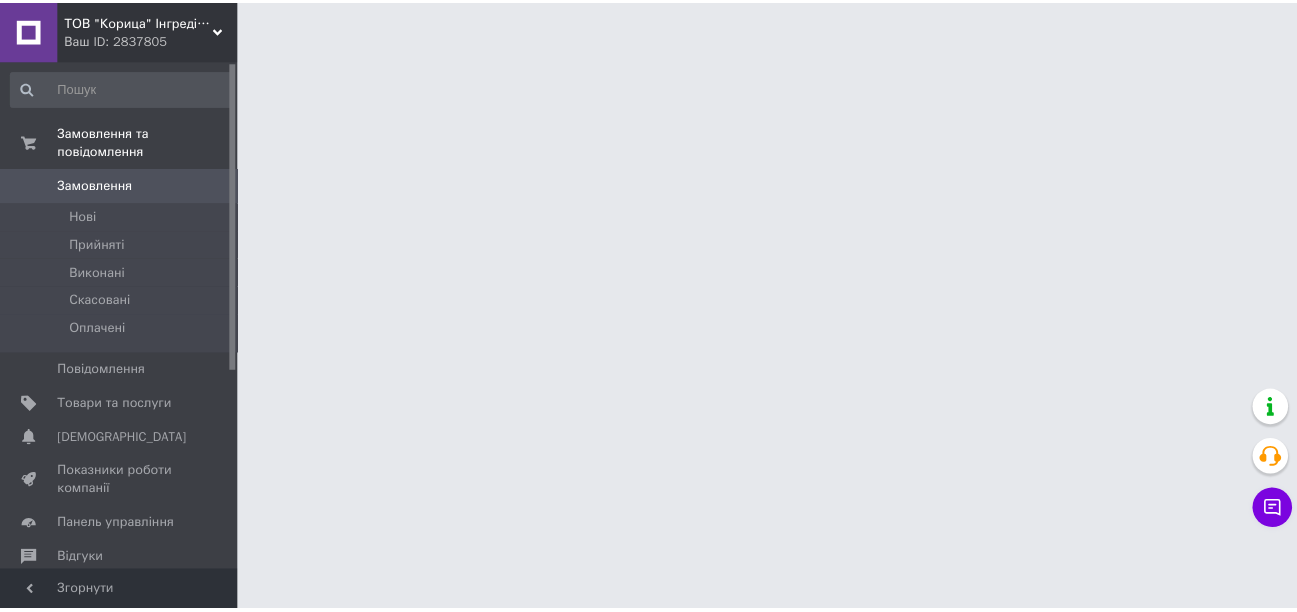 scroll, scrollTop: 0, scrollLeft: 0, axis: both 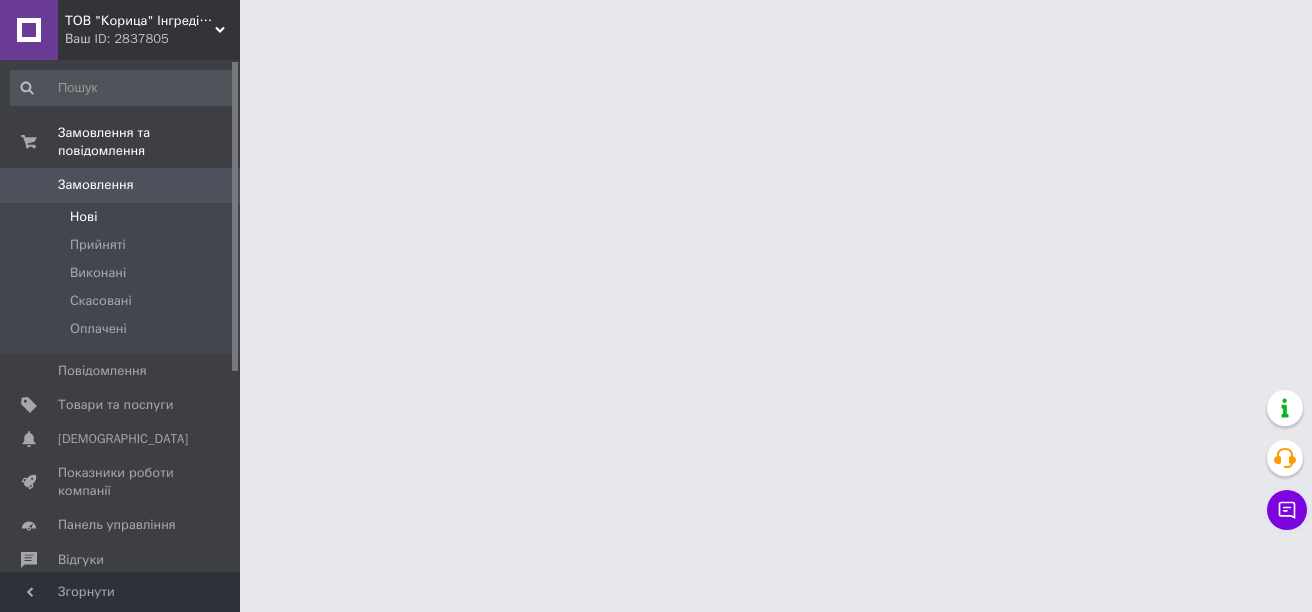 click on "Нові" at bounding box center [83, 217] 